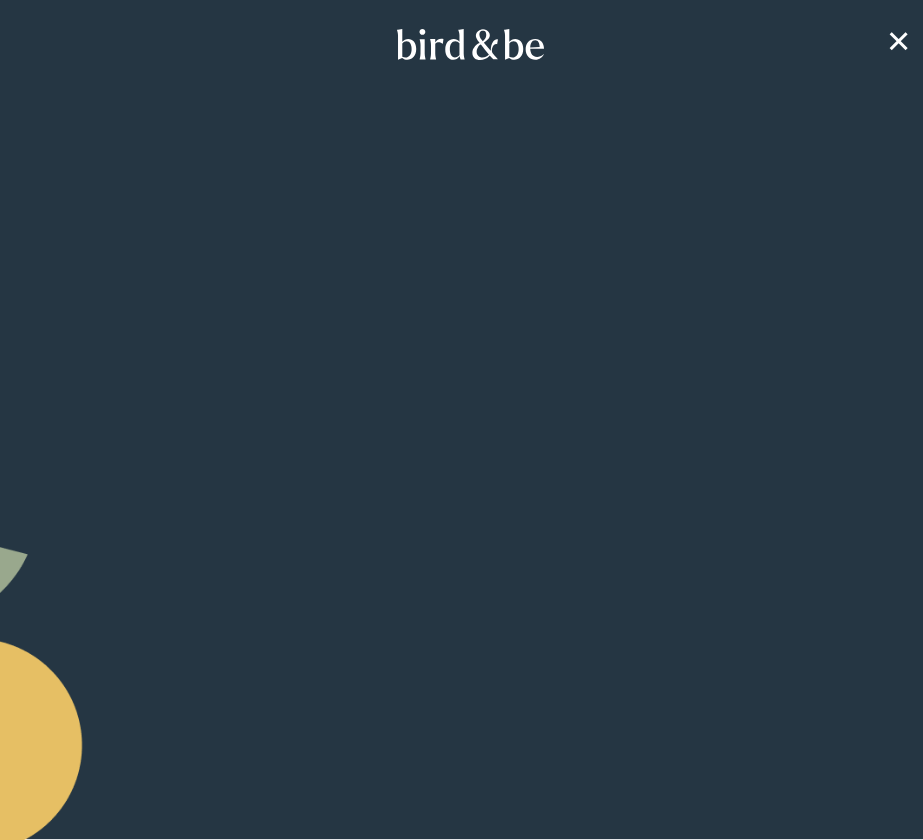 scroll, scrollTop: 0, scrollLeft: 0, axis: both 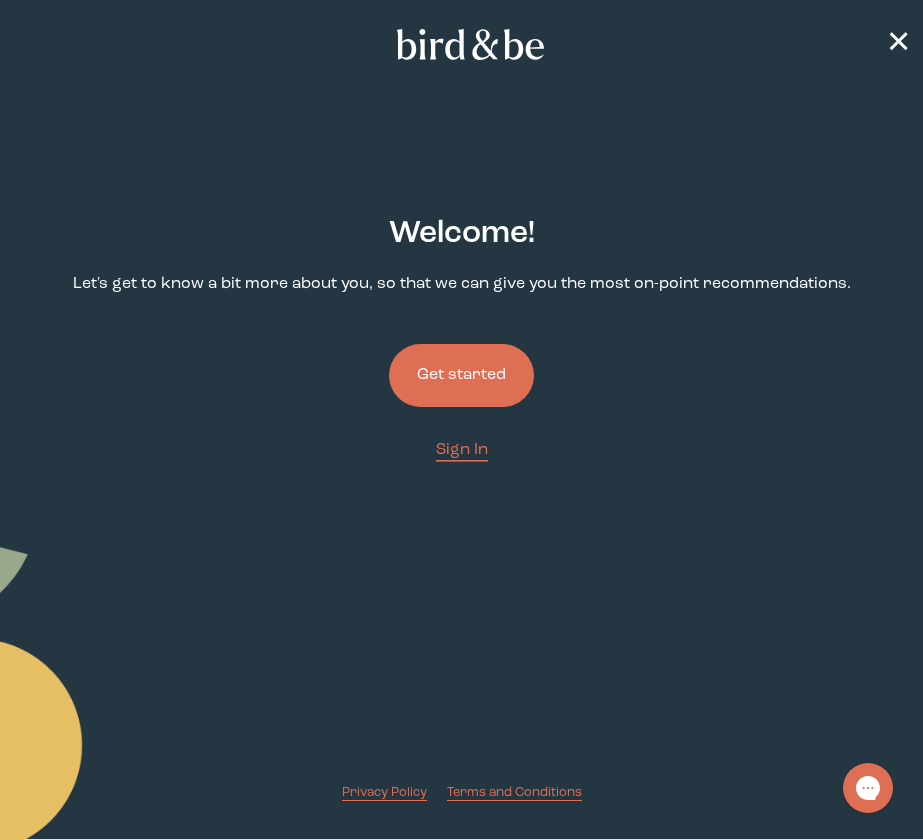 click on "Get started" at bounding box center [461, 375] 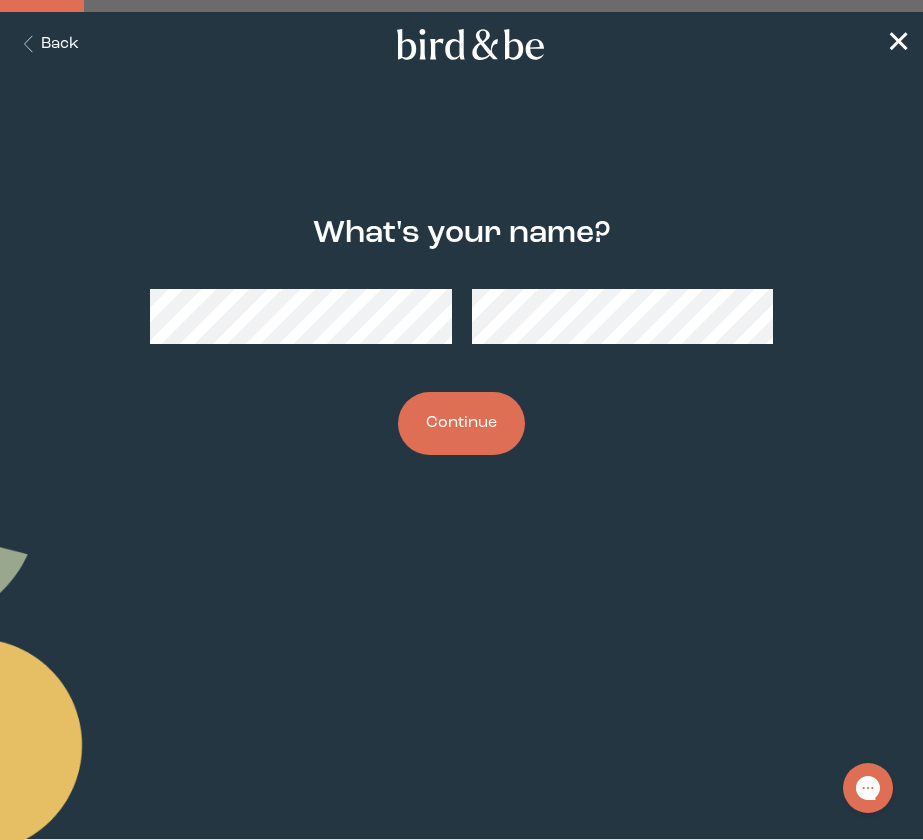 click on "Continue" at bounding box center [461, 423] 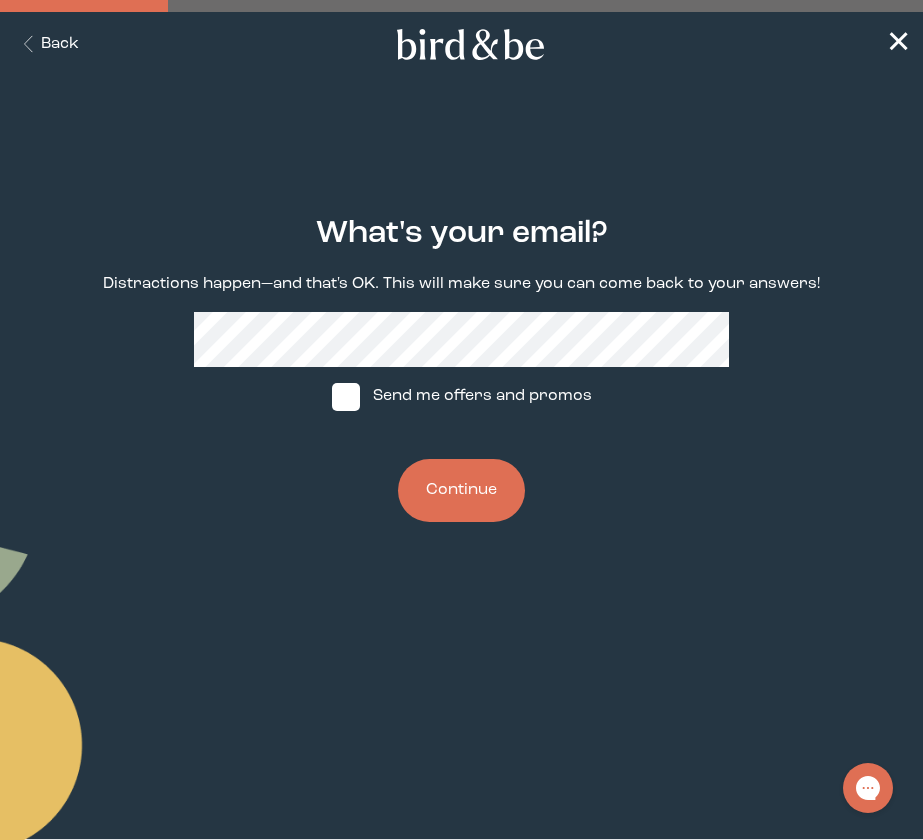 click on "Continue" at bounding box center [461, 490] 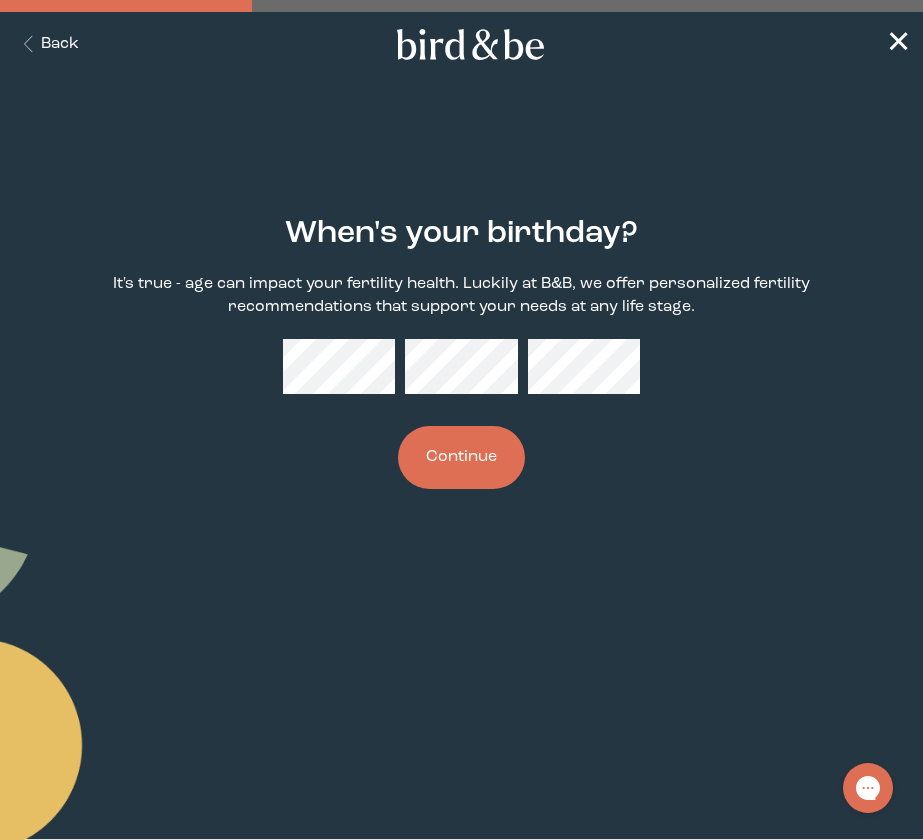 click on "Continue" at bounding box center [461, 457] 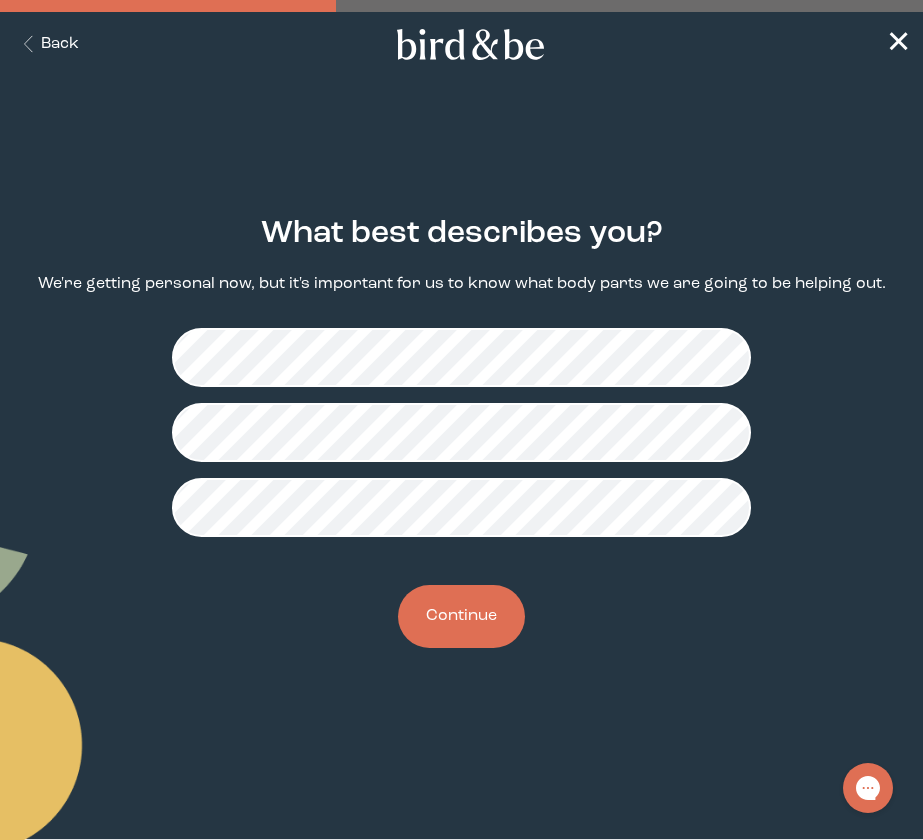 click on "Continue" at bounding box center [461, 616] 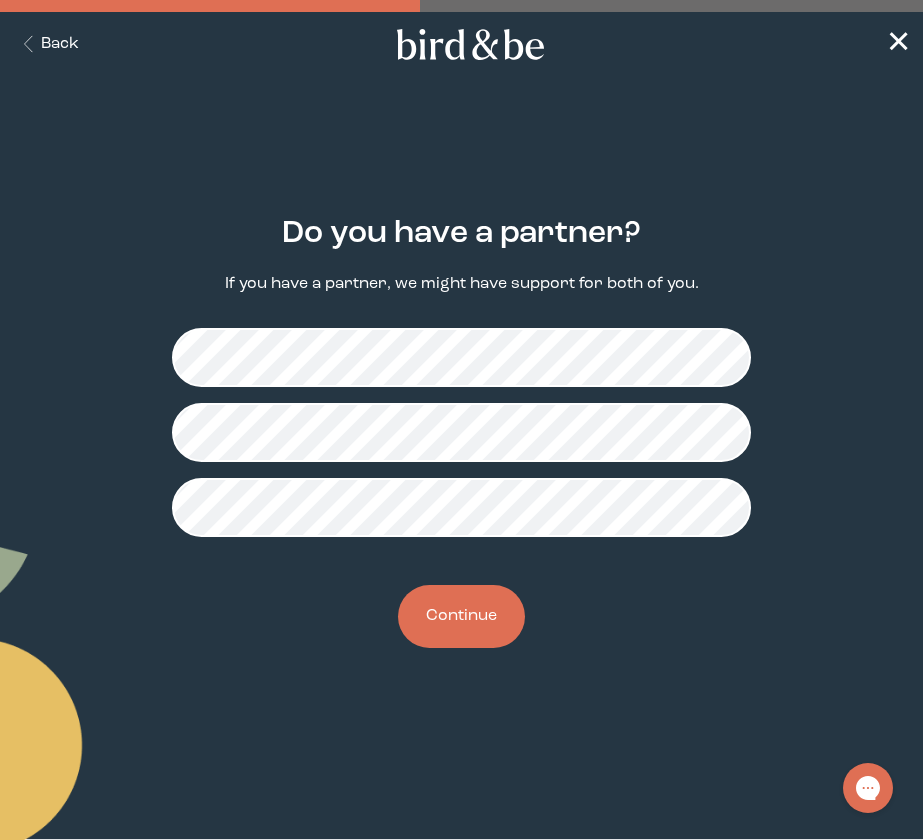 click on "Continue" at bounding box center [461, 616] 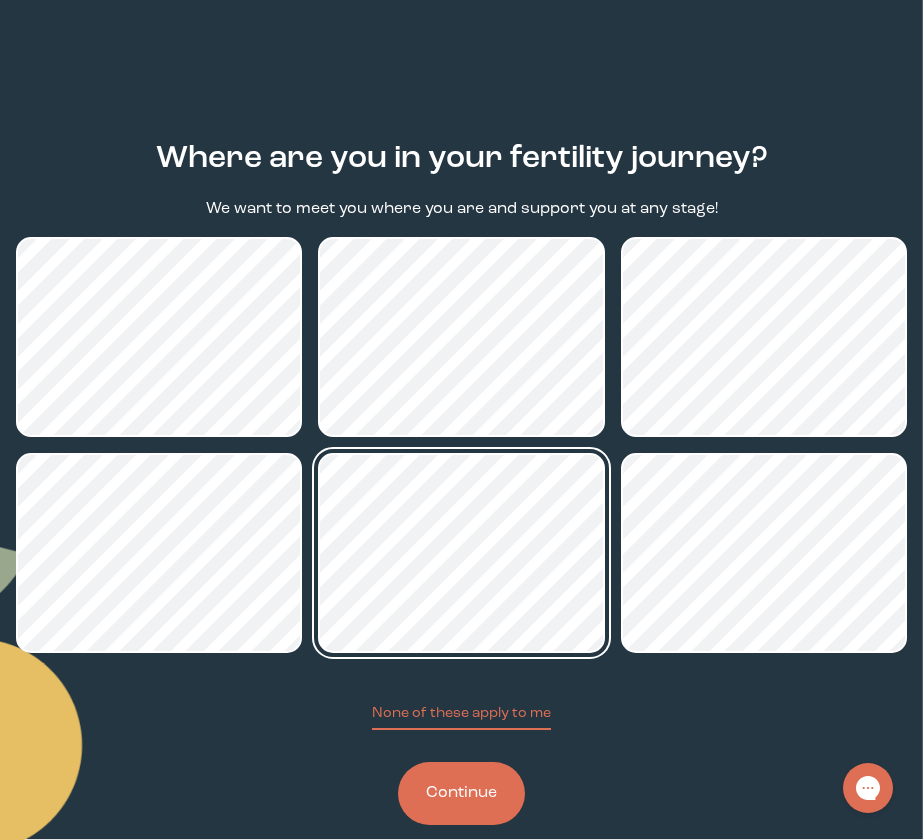scroll, scrollTop: 92, scrollLeft: 0, axis: vertical 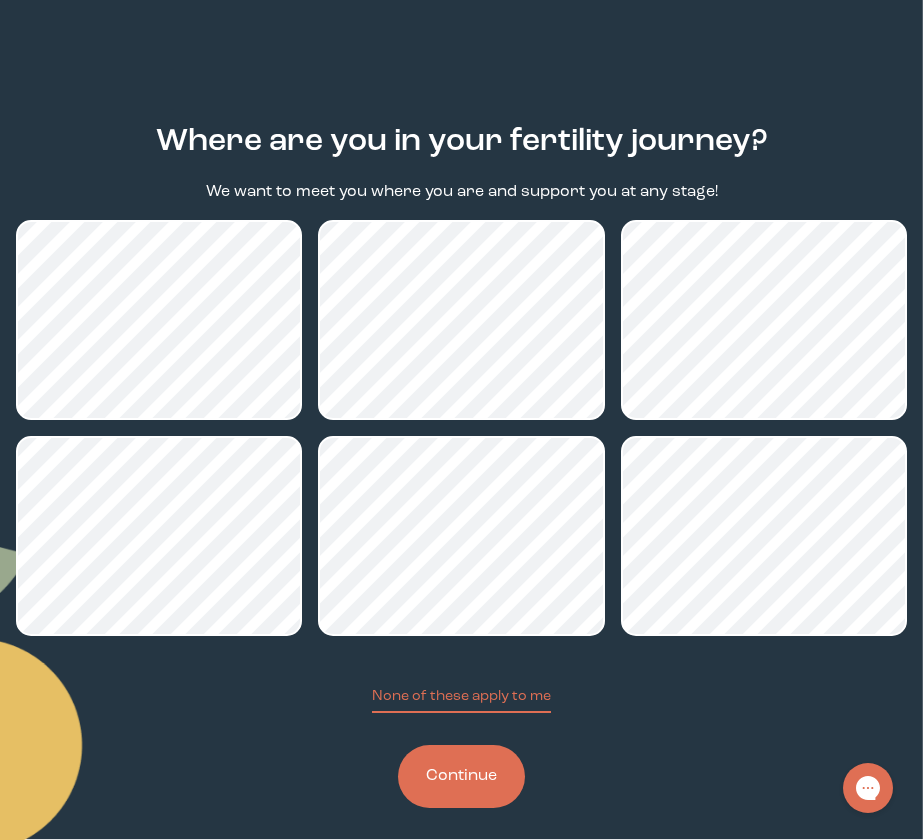 click on "Continue" at bounding box center [461, 776] 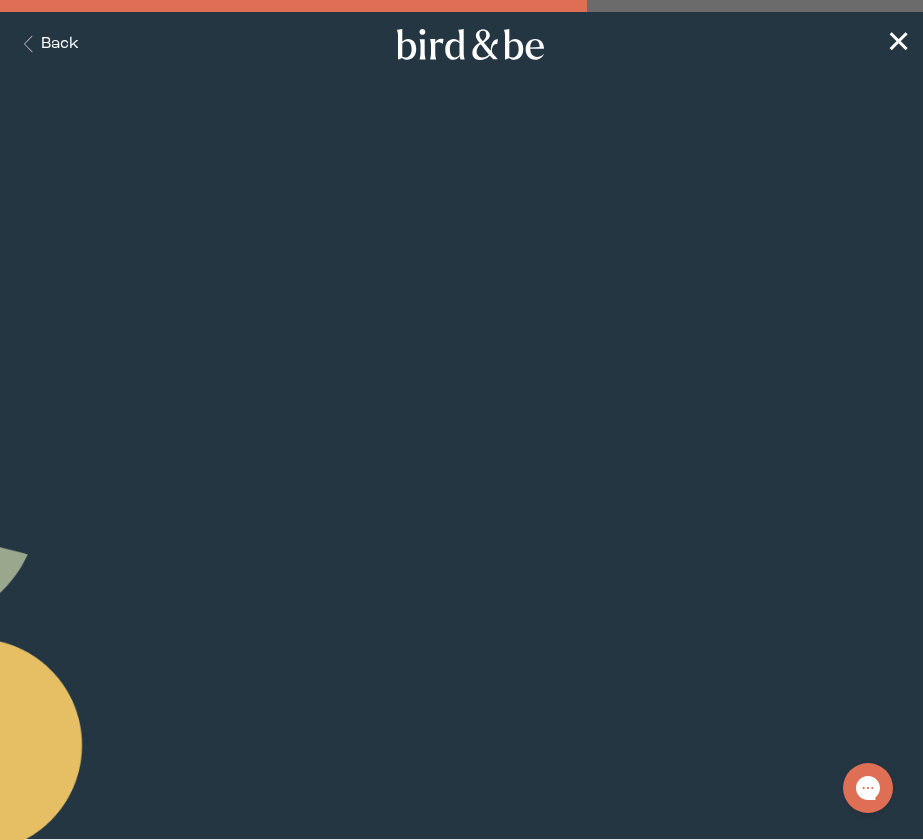 scroll, scrollTop: 0, scrollLeft: 0, axis: both 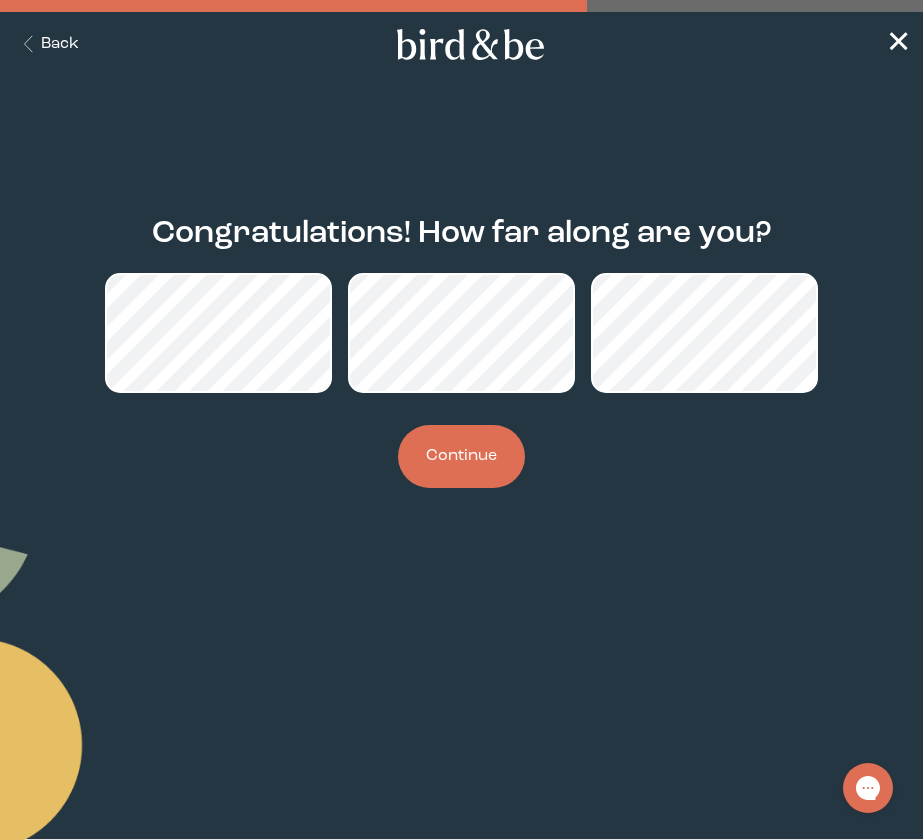 click on "Continue" at bounding box center (461, 456) 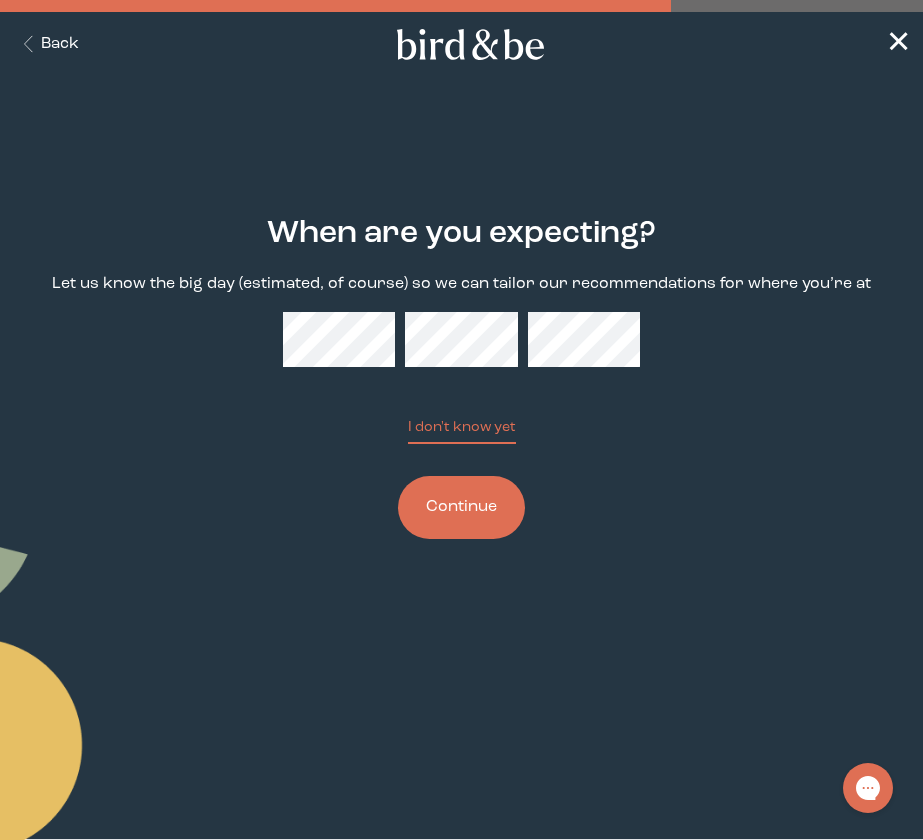 click on "When are you expecting? Let us know the big day (estimated, of course) so we can tailor our recommendations for where you’re at I don't know yet Continue" at bounding box center (461, 377) 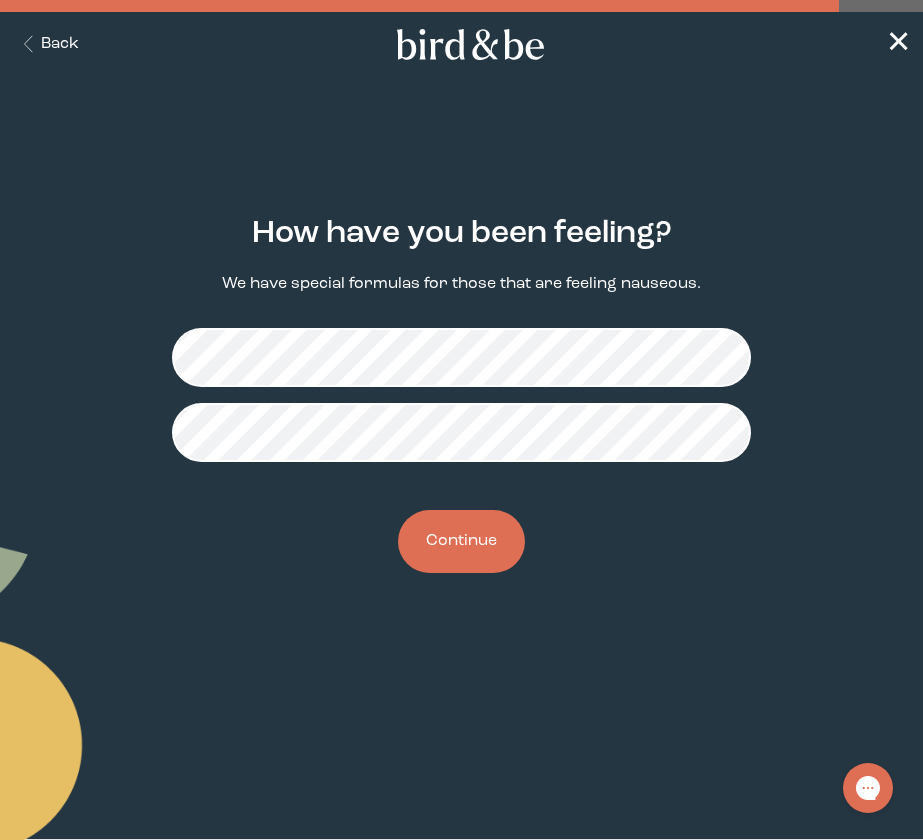 click on "Continue" at bounding box center (461, 541) 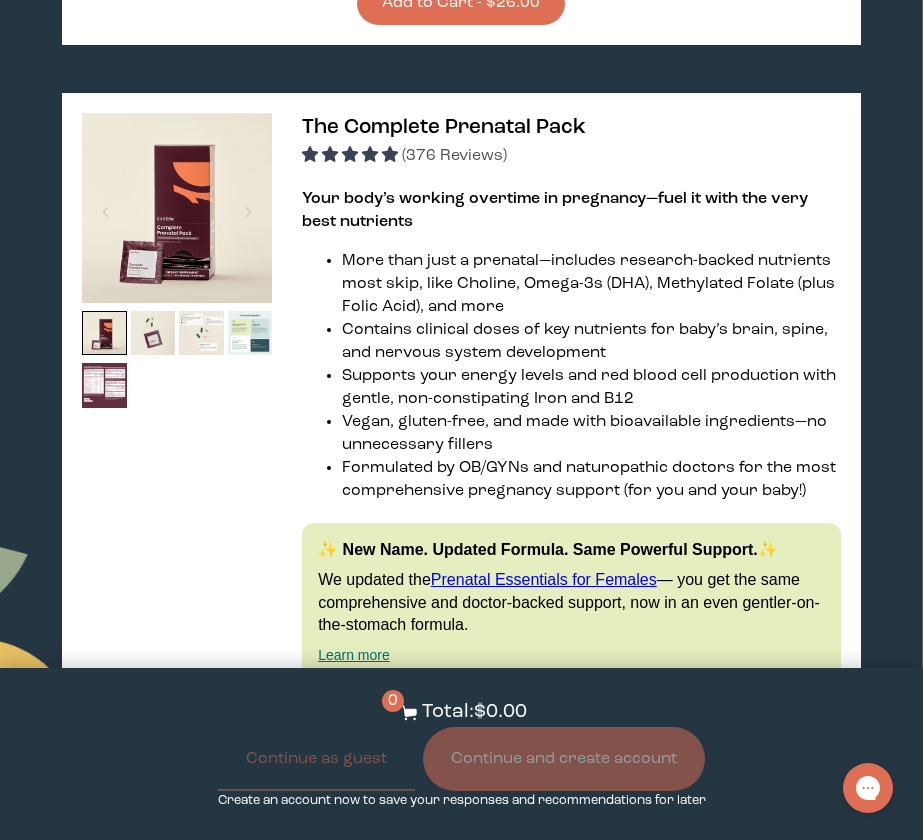 scroll, scrollTop: 1147, scrollLeft: 0, axis: vertical 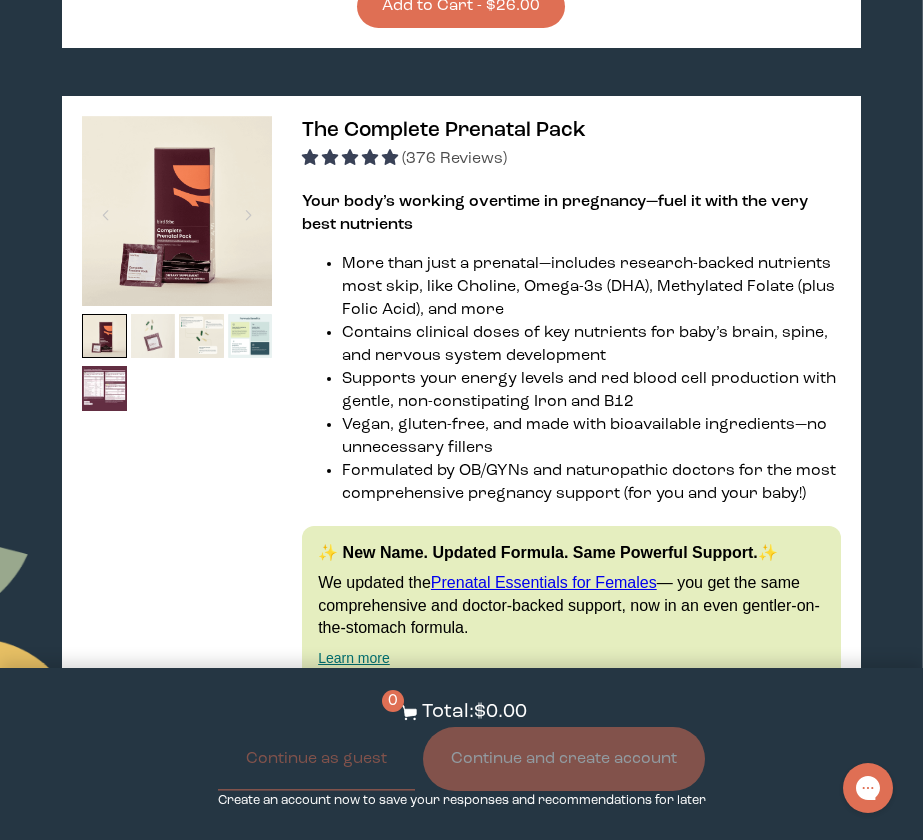 click at bounding box center (153, 336) 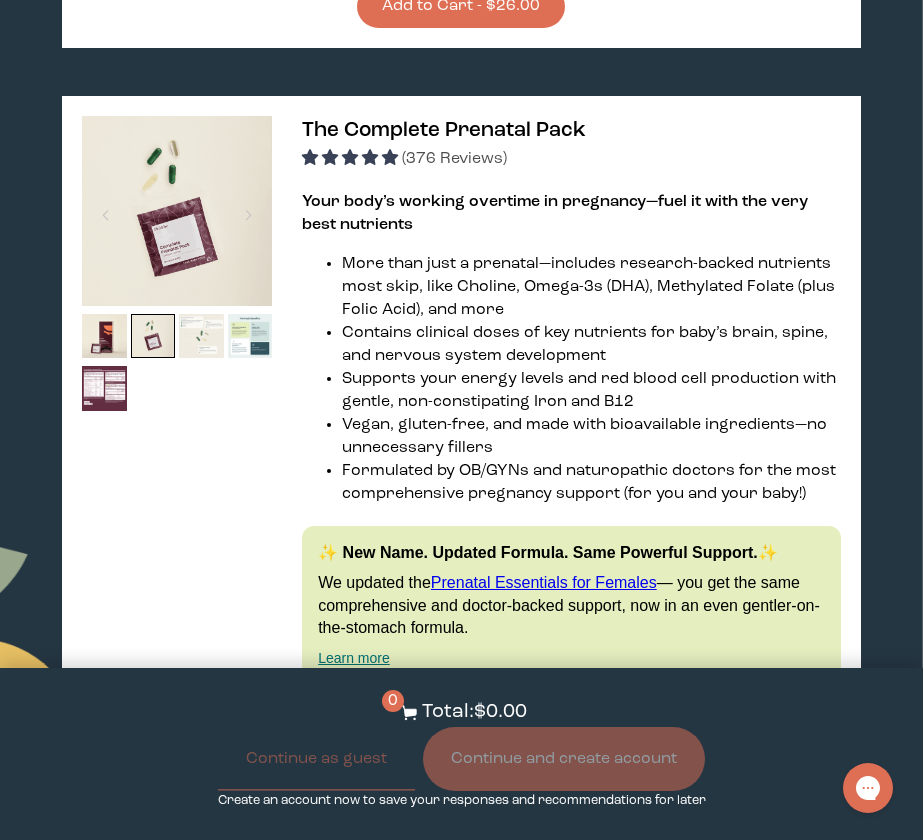 click at bounding box center (201, 336) 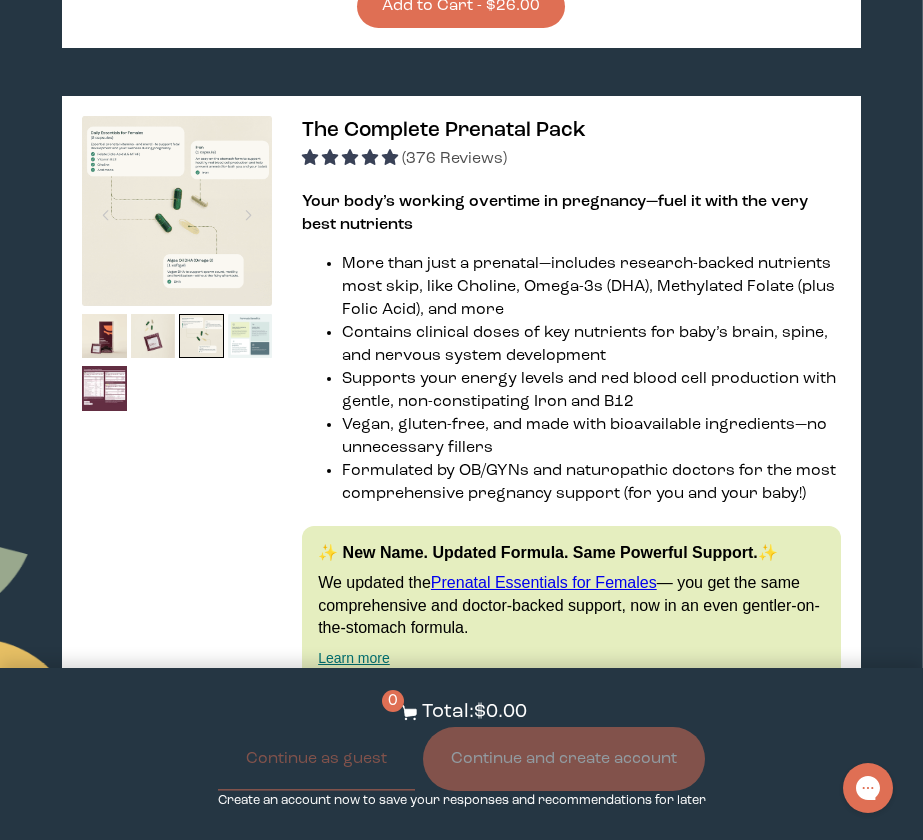click at bounding box center [250, 336] 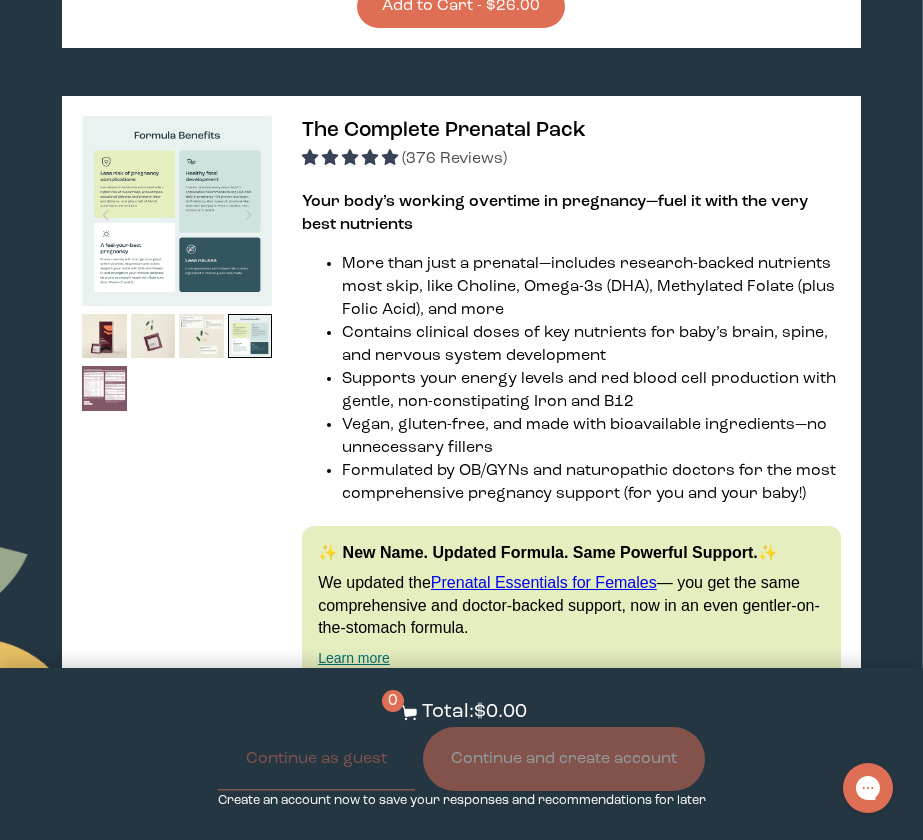click at bounding box center [104, 388] 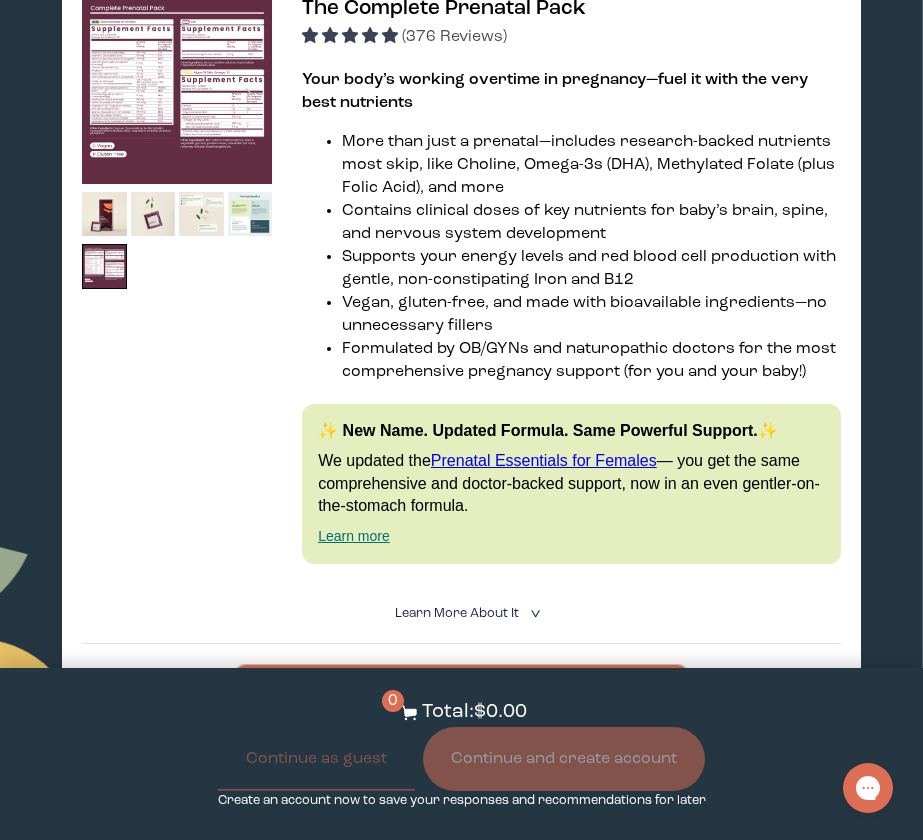 scroll, scrollTop: 1335, scrollLeft: 0, axis: vertical 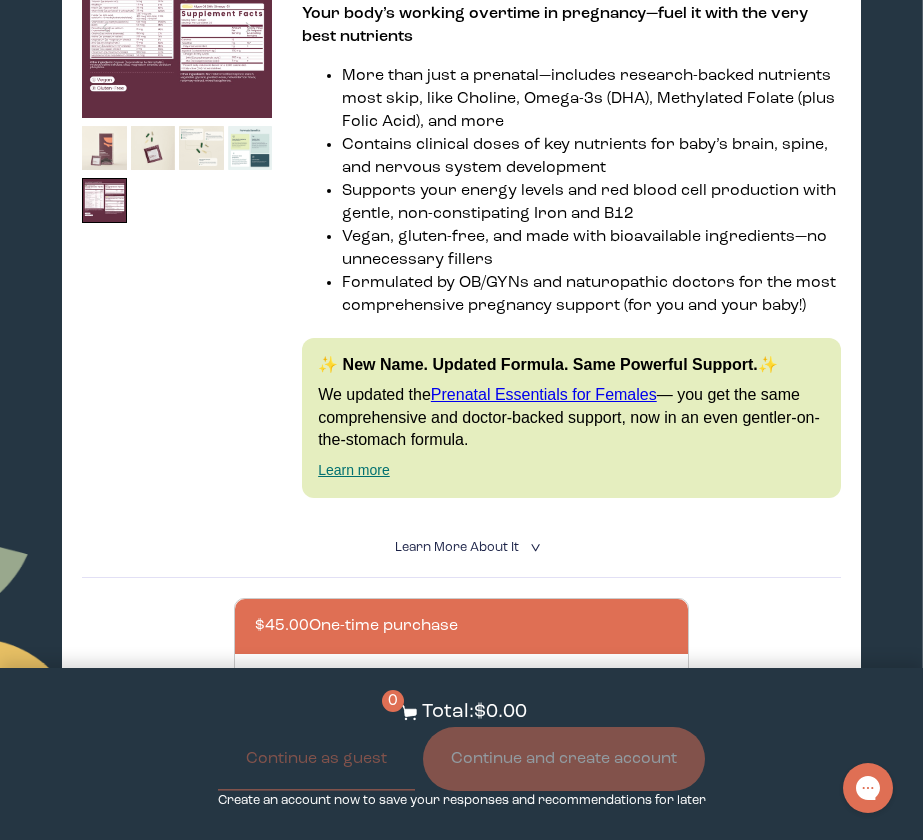 click at bounding box center (104, 148) 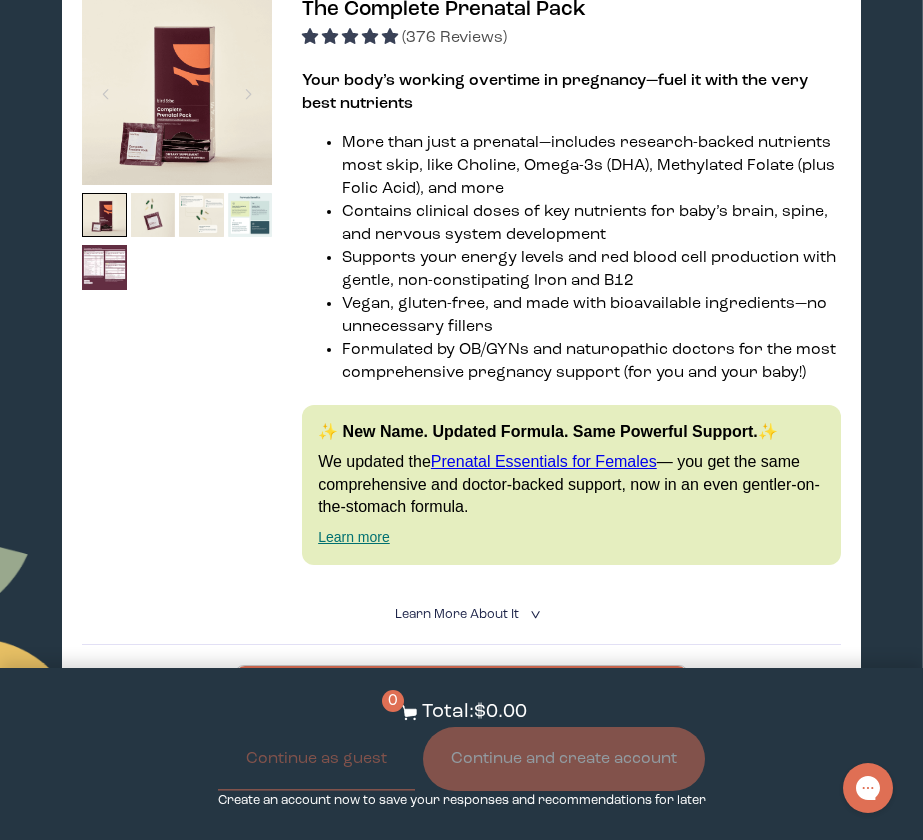 scroll, scrollTop: 1270, scrollLeft: 0, axis: vertical 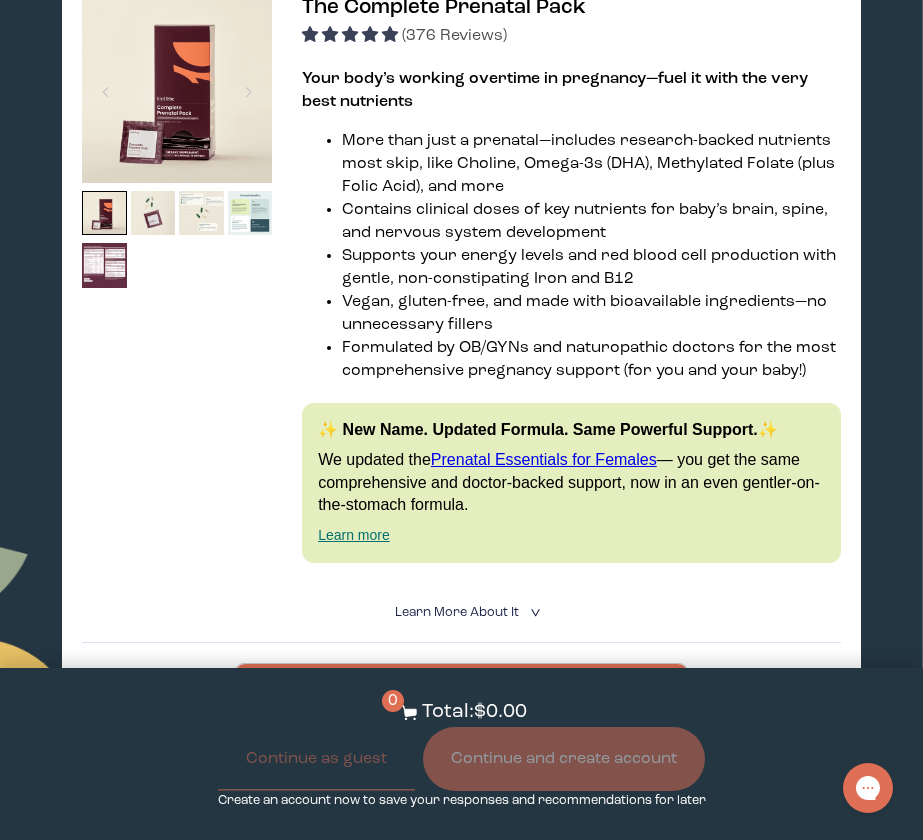 click on "Learn More About it   <" at bounding box center [462, 612] 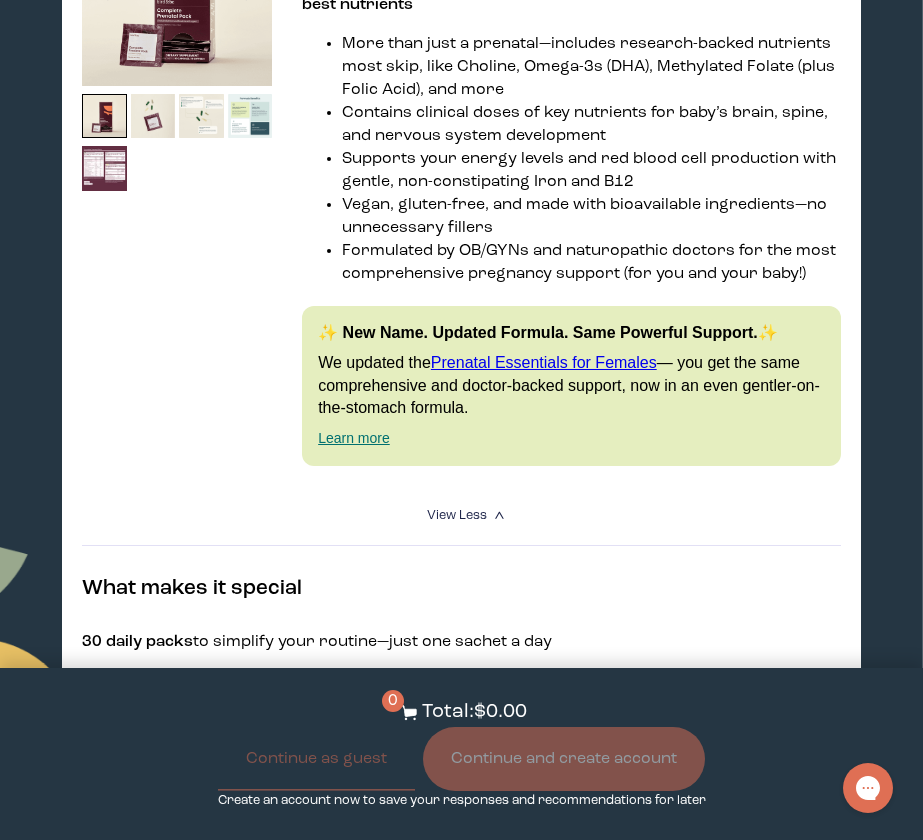 scroll, scrollTop: 985, scrollLeft: 0, axis: vertical 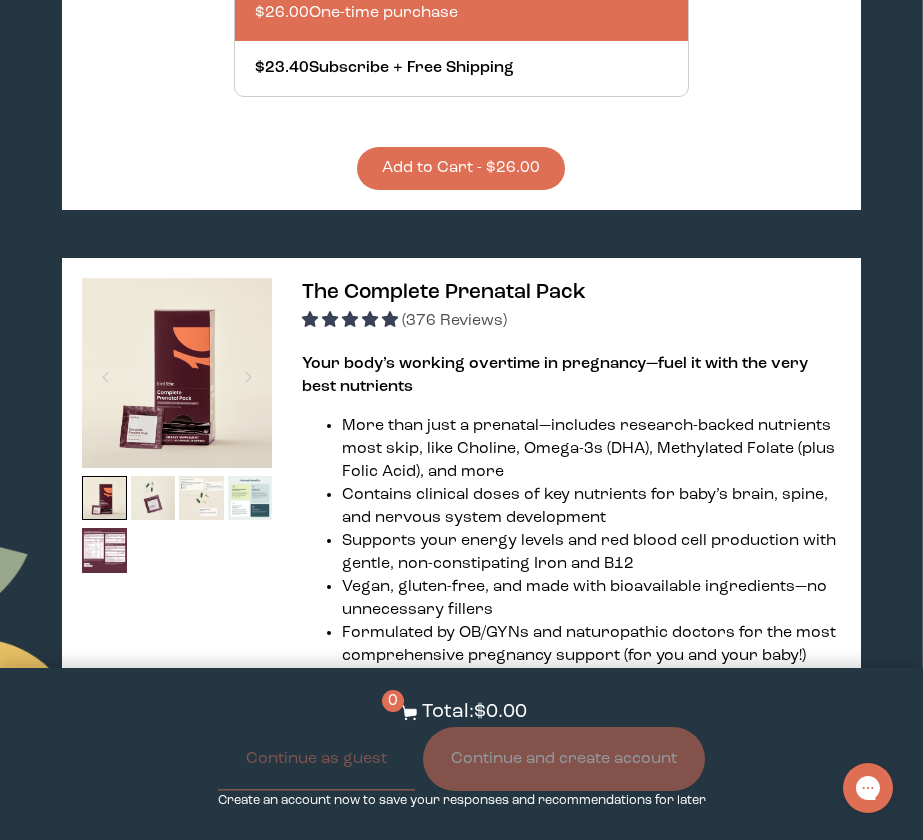 click on "The Complete Prenatal Pack" at bounding box center (444, 292) 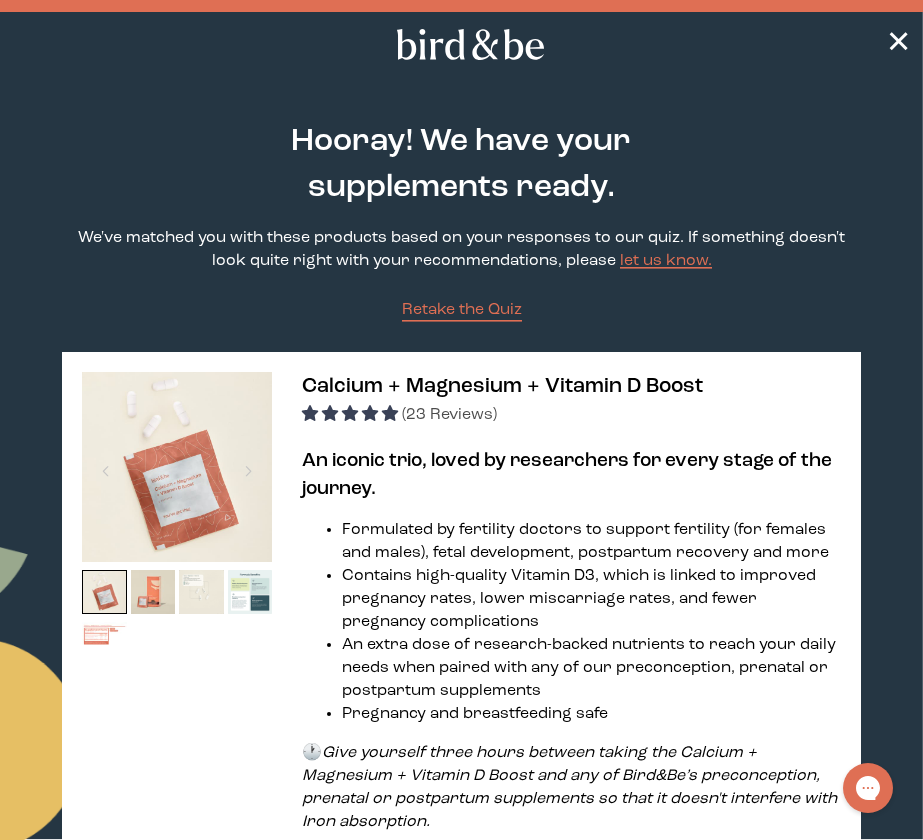 scroll, scrollTop: 0, scrollLeft: 0, axis: both 